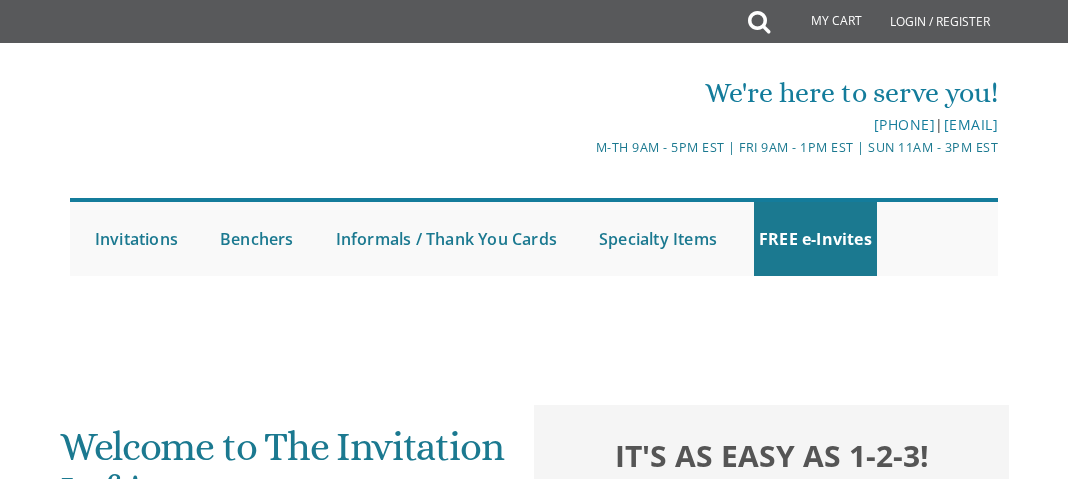 scroll, scrollTop: 160, scrollLeft: 0, axis: vertical 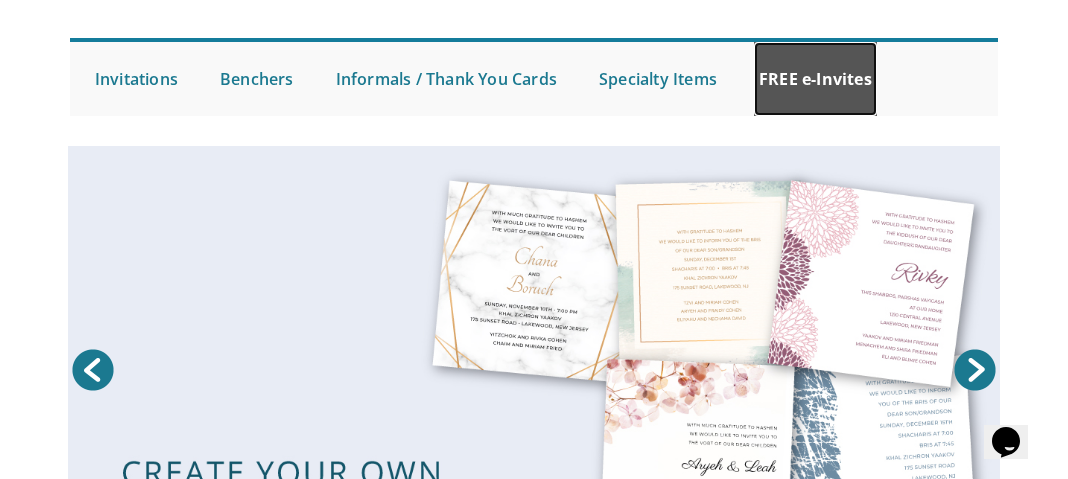 click on "FREE e-Invites" at bounding box center (815, 100) 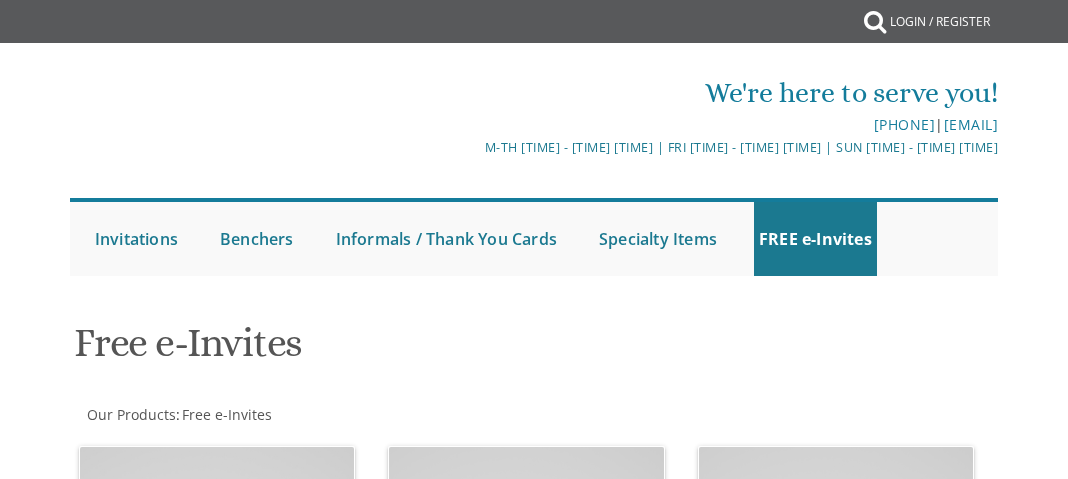 scroll, scrollTop: 0, scrollLeft: 0, axis: both 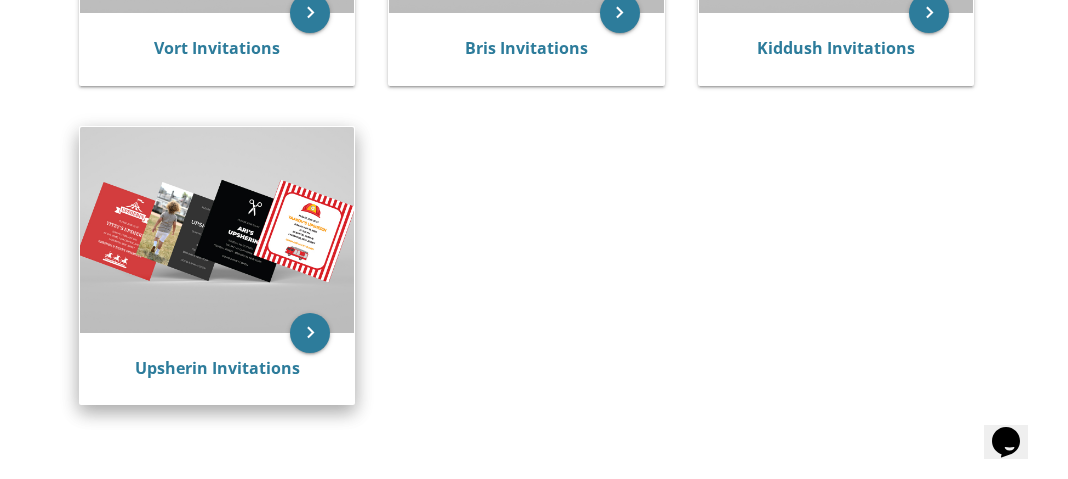 click at bounding box center (217, 230) 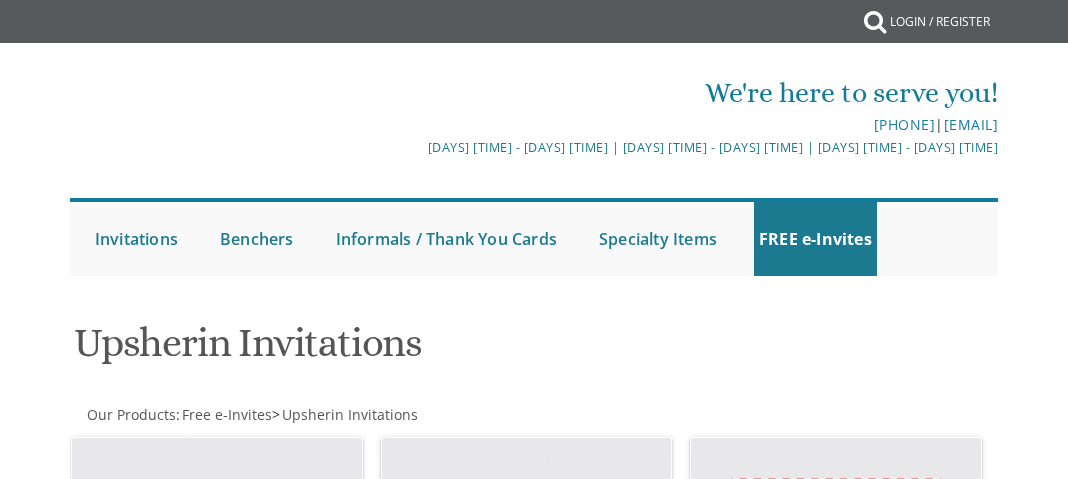 scroll, scrollTop: 0, scrollLeft: 0, axis: both 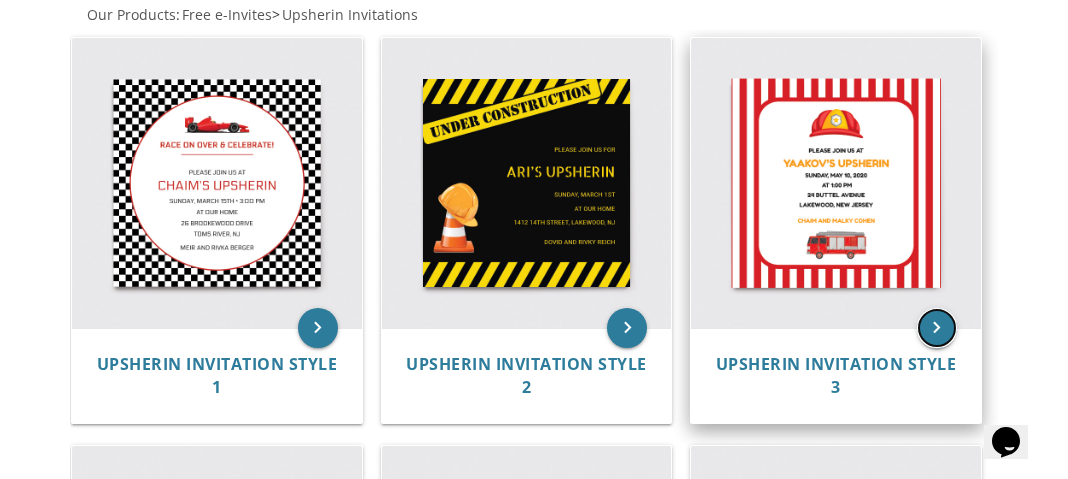 click on "keyboard_arrow_right" at bounding box center [937, 328] 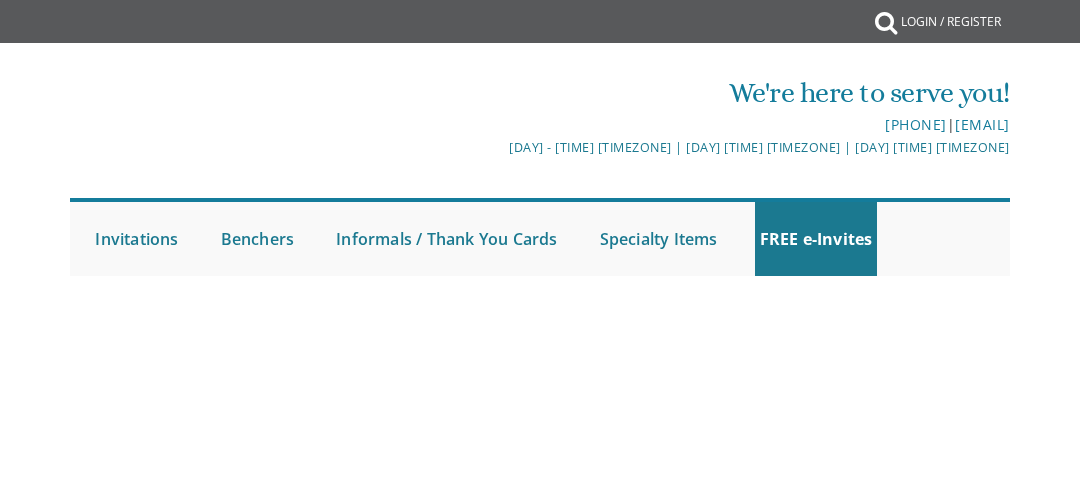 scroll, scrollTop: 0, scrollLeft: 0, axis: both 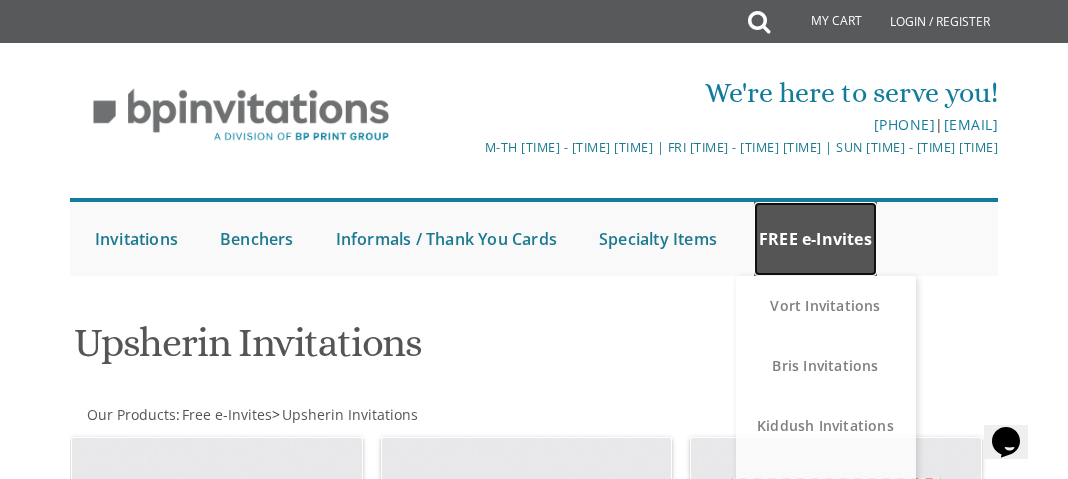 click on "FREE e-Invites" at bounding box center (815, 239) 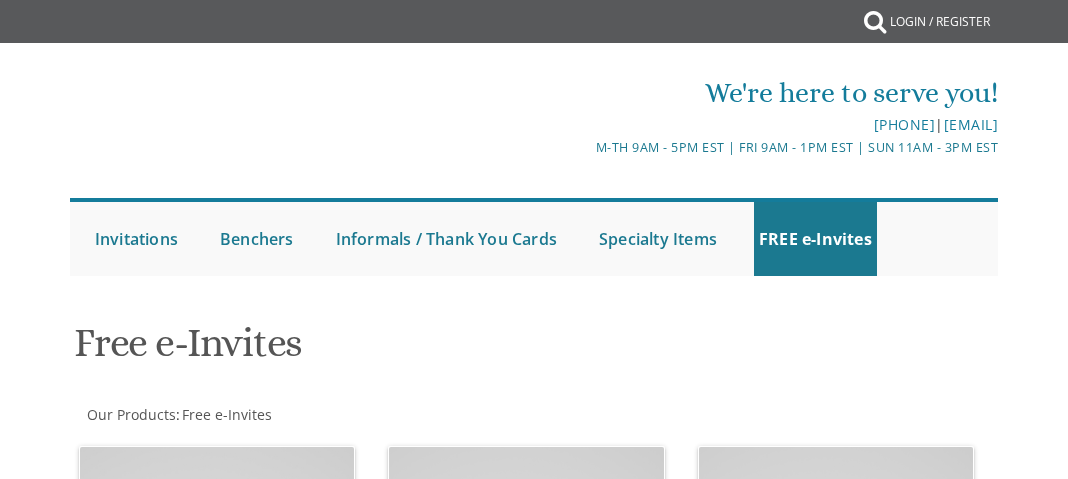 scroll, scrollTop: 0, scrollLeft: 0, axis: both 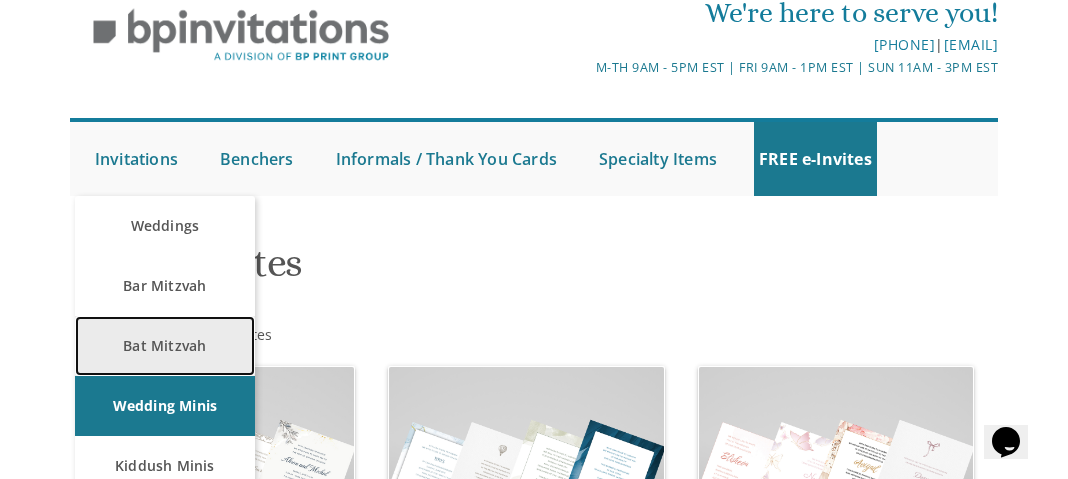 click on "Bat Mitzvah" at bounding box center (165, 346) 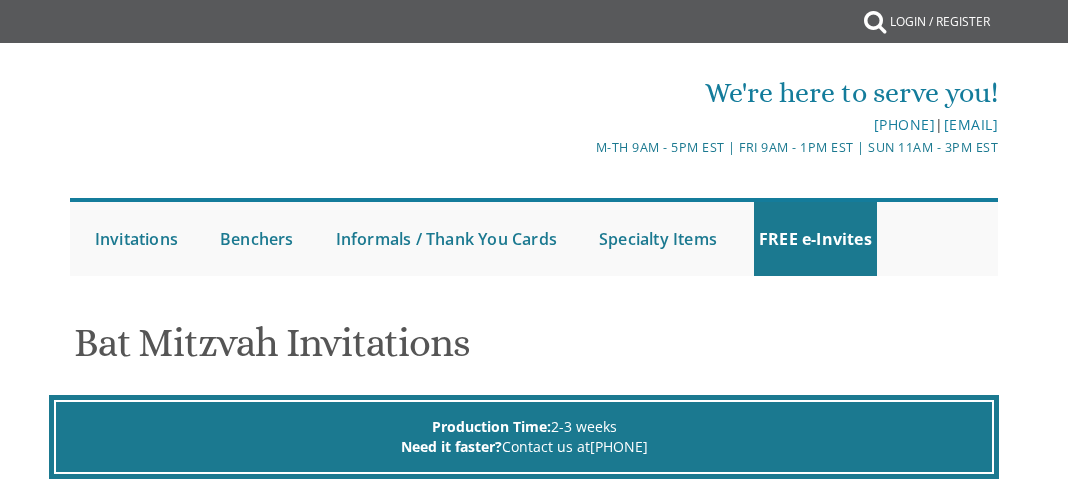 scroll, scrollTop: 0, scrollLeft: 0, axis: both 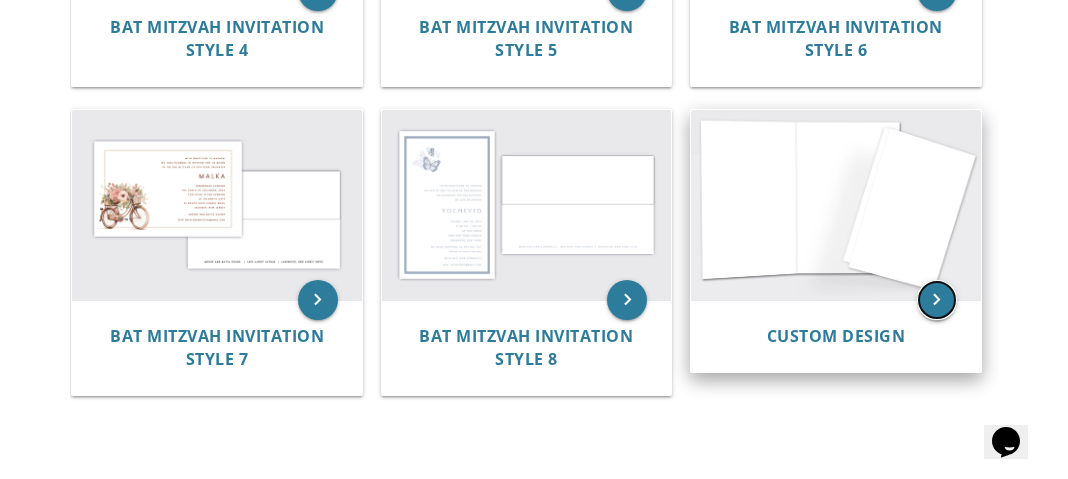 click on "keyboard_arrow_right" at bounding box center [937, 300] 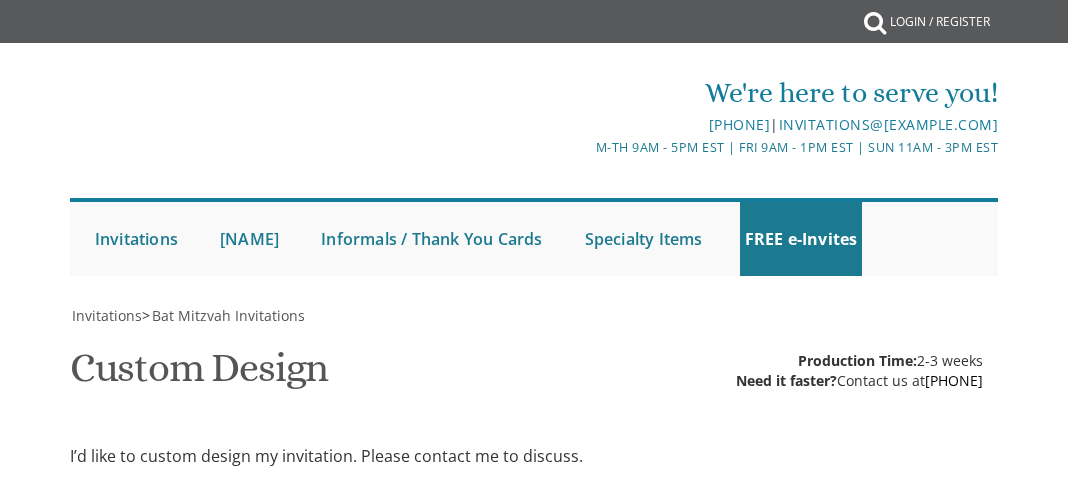 scroll, scrollTop: 0, scrollLeft: 0, axis: both 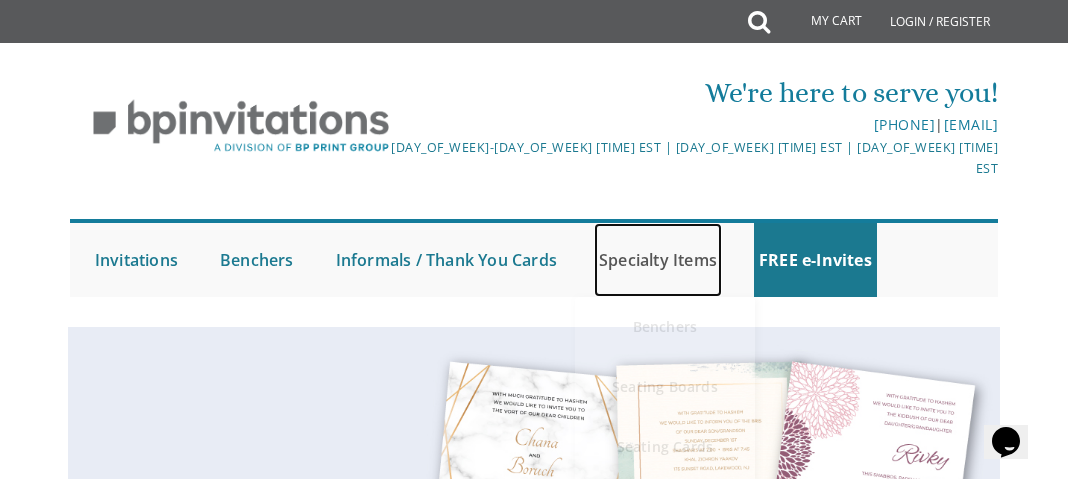 click on "Specialty Items" at bounding box center (658, 239) 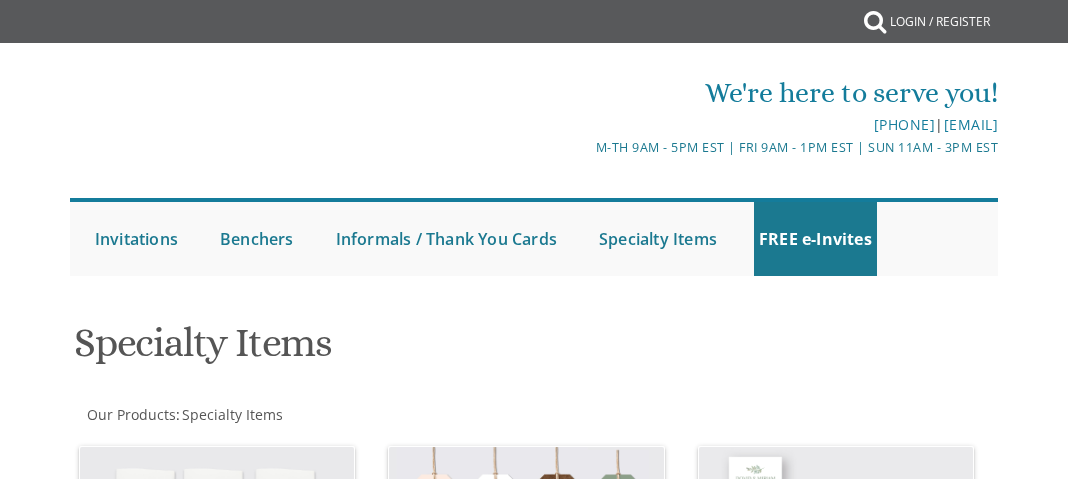 scroll, scrollTop: 0, scrollLeft: 0, axis: both 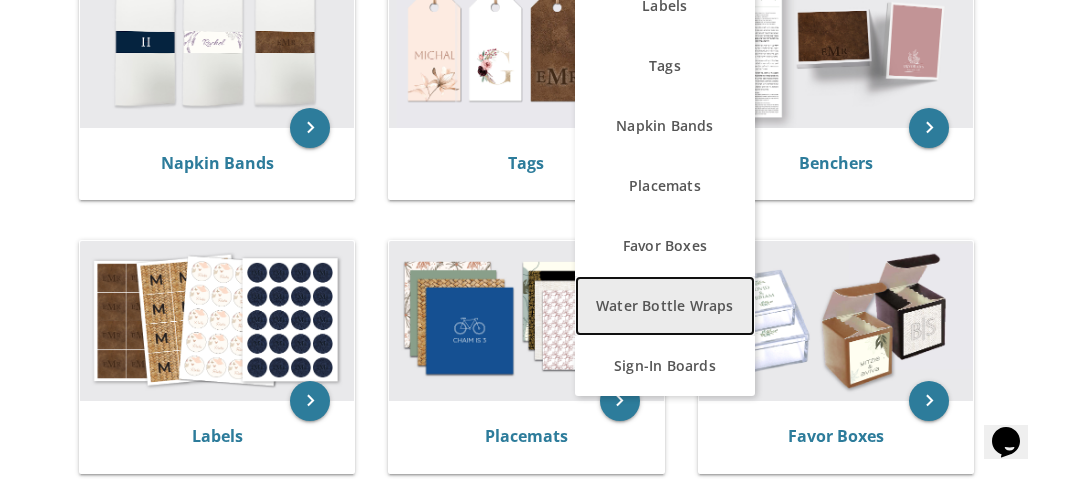 click on "Water Bottle Wraps" at bounding box center [665, 306] 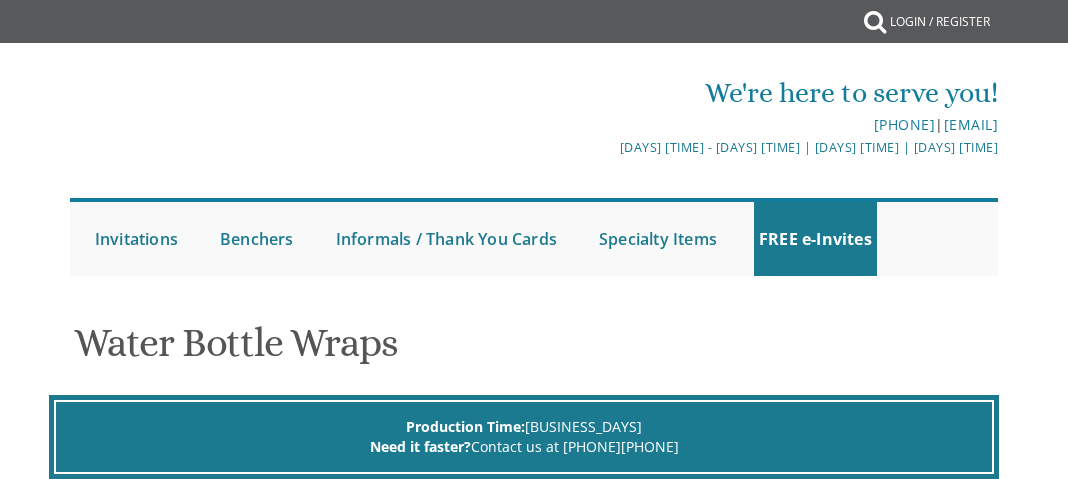 scroll, scrollTop: 0, scrollLeft: 0, axis: both 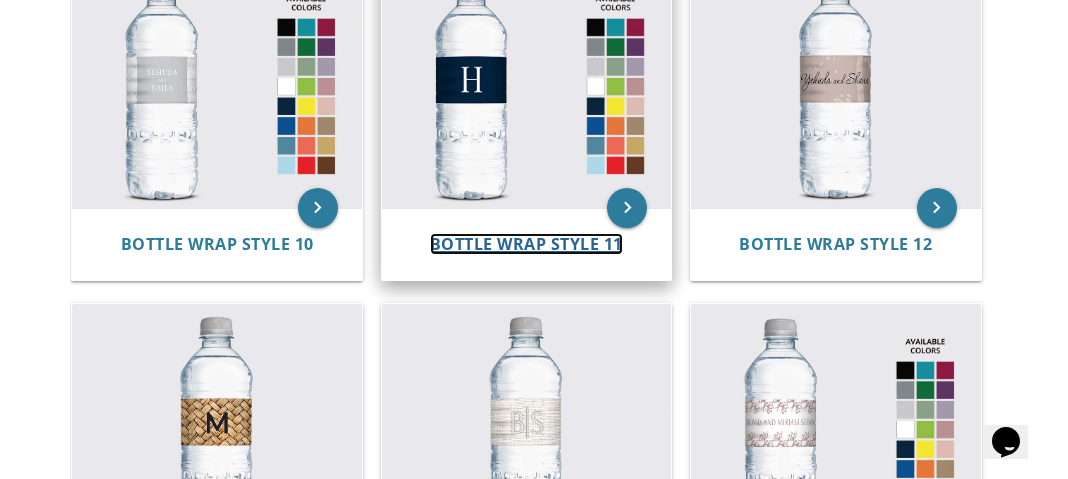 click on "Bottle Wrap Style 11" at bounding box center (526, 244) 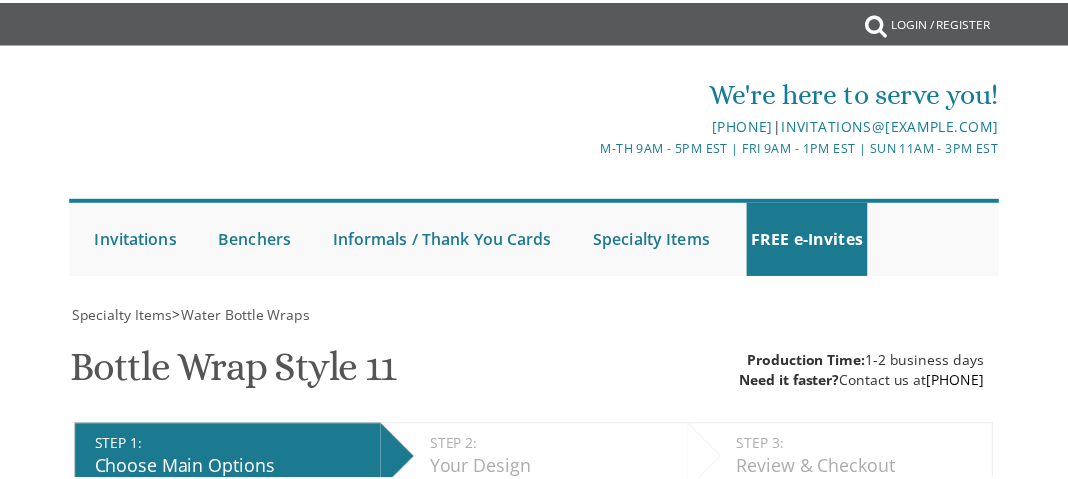 scroll, scrollTop: 0, scrollLeft: 0, axis: both 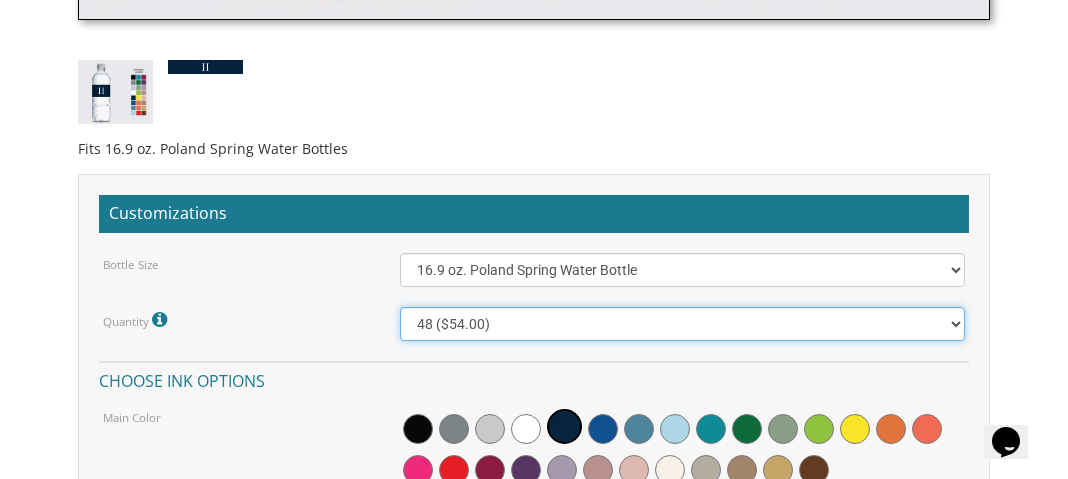 click on "48 ($54.00) 96 ($72.00) 144 ($99.00) 192 ($126.00)" at bounding box center (682, 270) 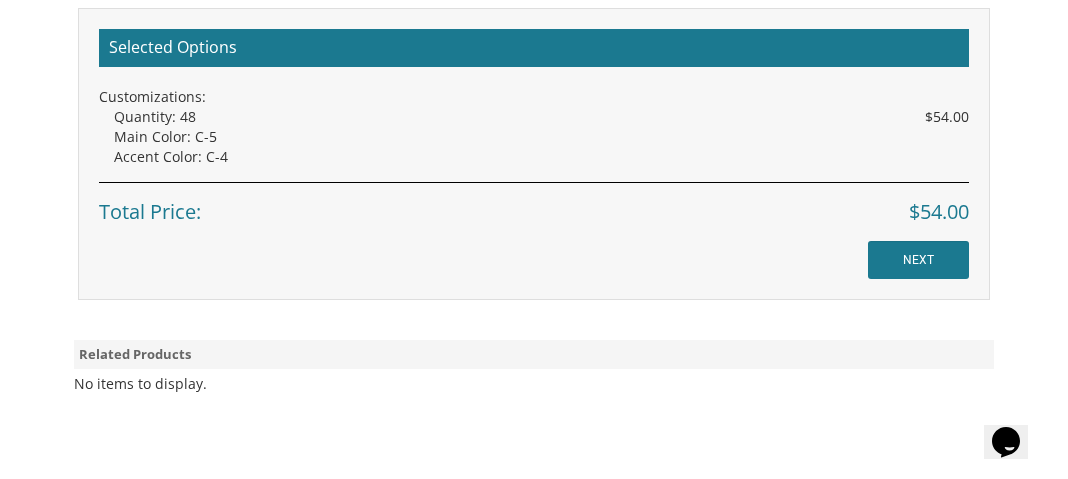 scroll, scrollTop: 2240, scrollLeft: 0, axis: vertical 